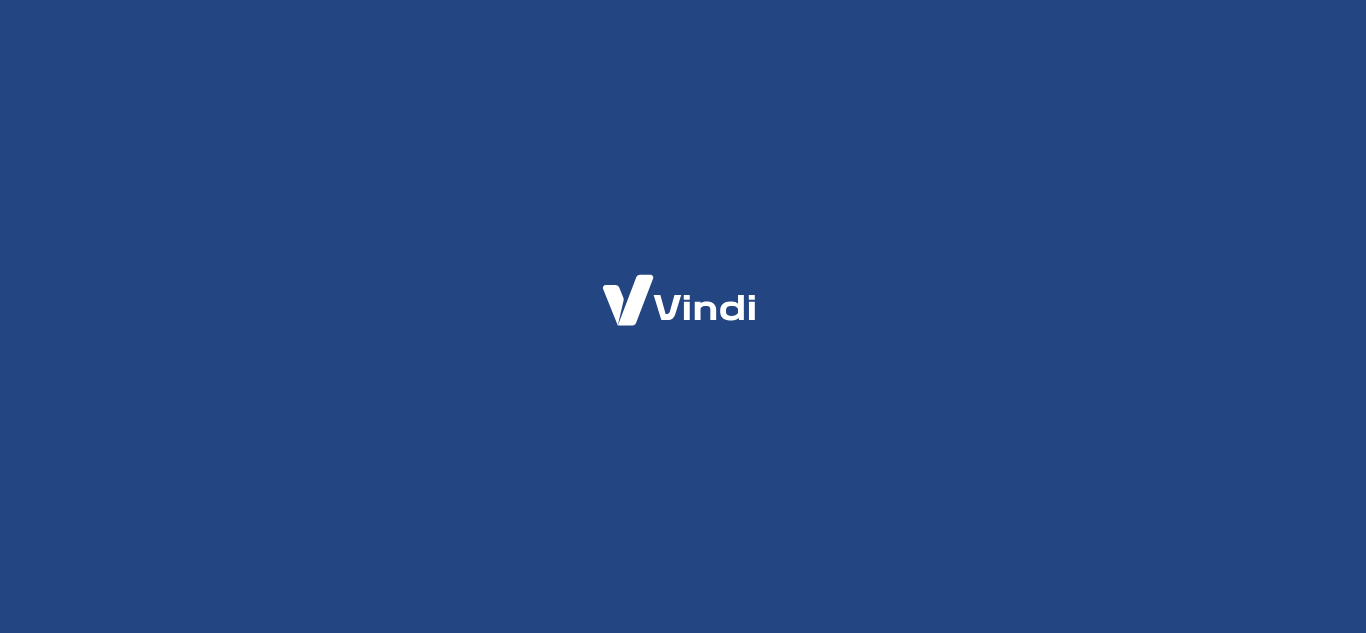 scroll, scrollTop: 0, scrollLeft: 0, axis: both 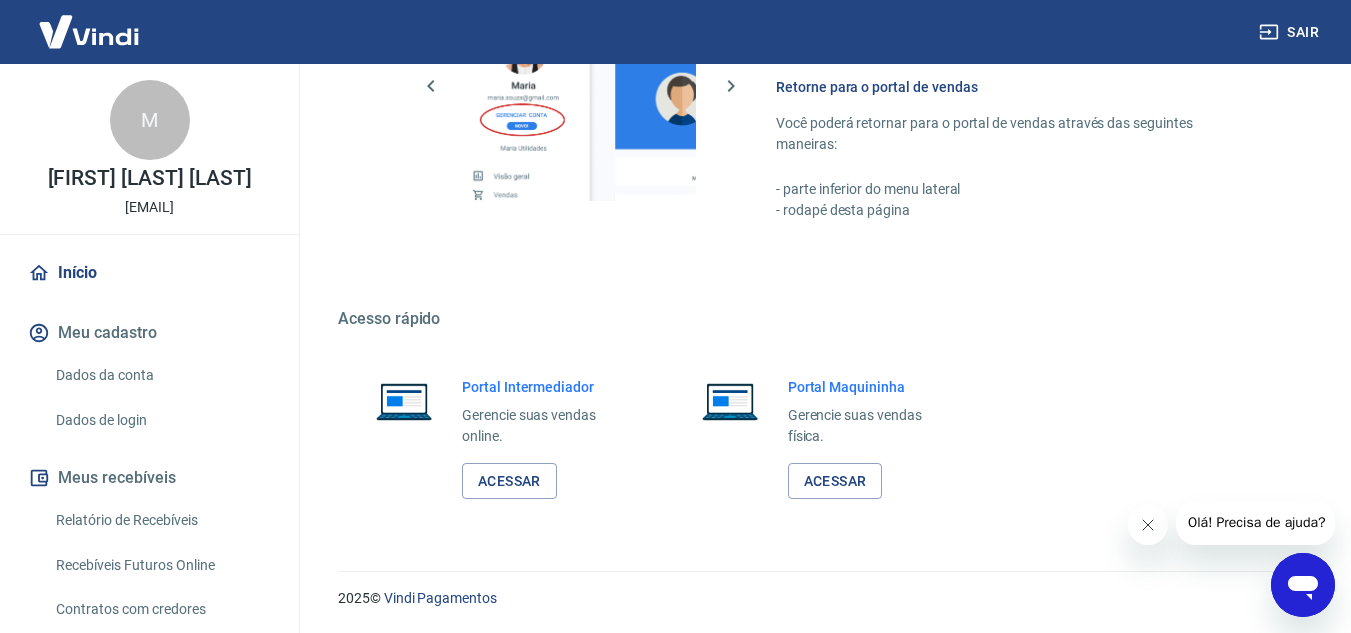 click on "Acessar" at bounding box center (509, 481) 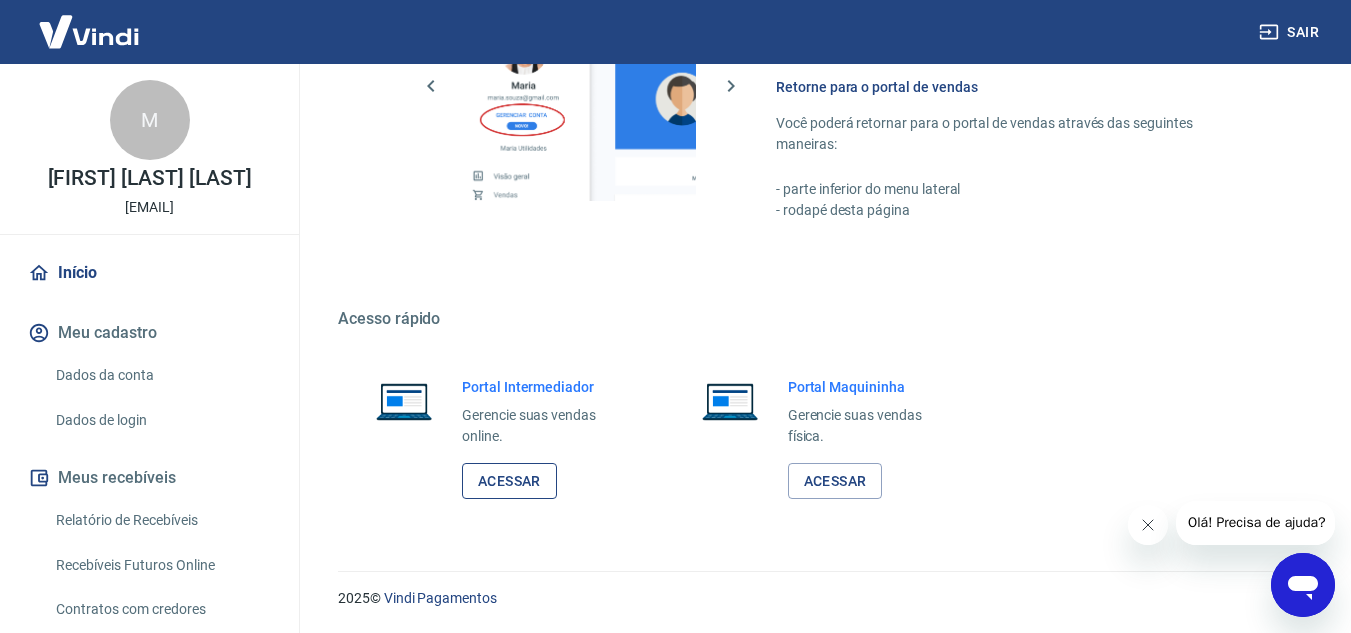 click on "Acessar" at bounding box center [509, 481] 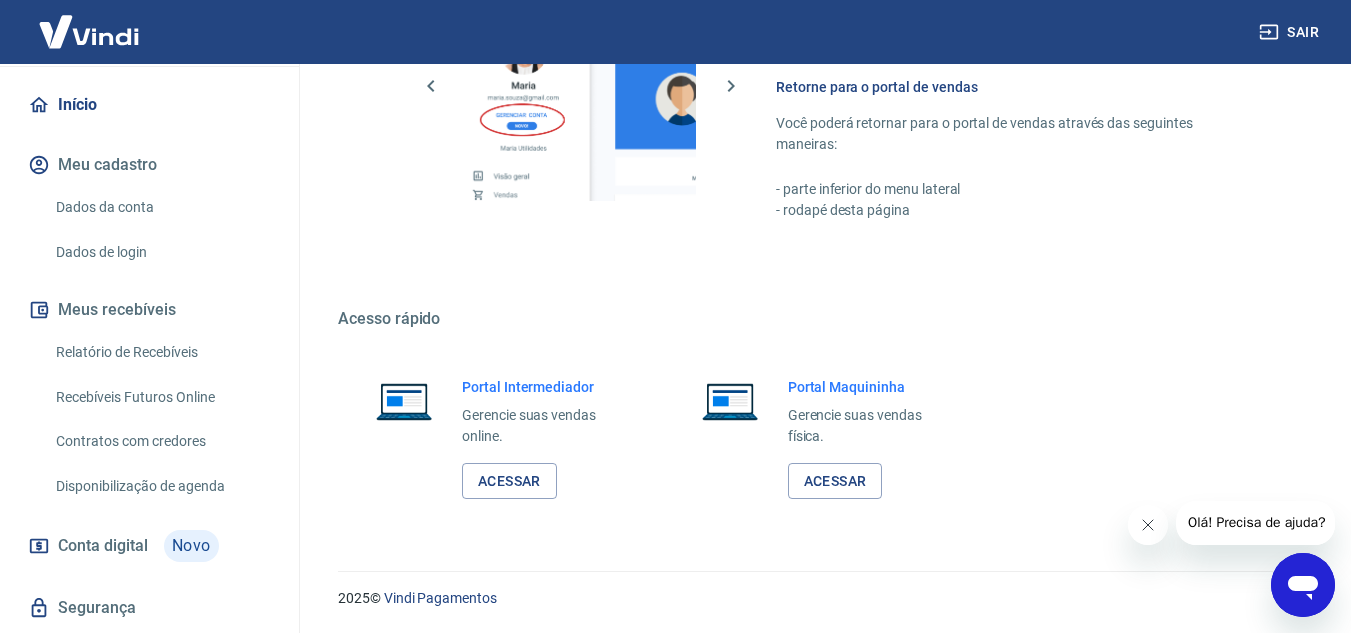 scroll, scrollTop: 200, scrollLeft: 0, axis: vertical 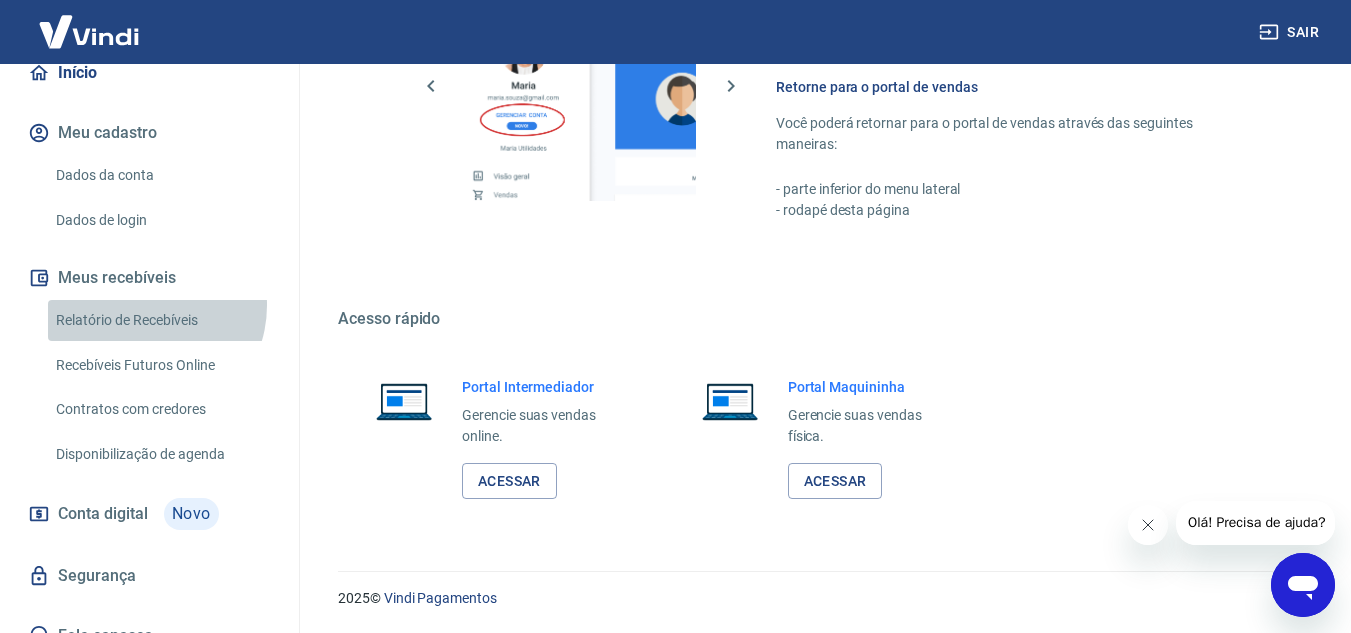 click on "Relatório de Recebíveis" at bounding box center (161, 320) 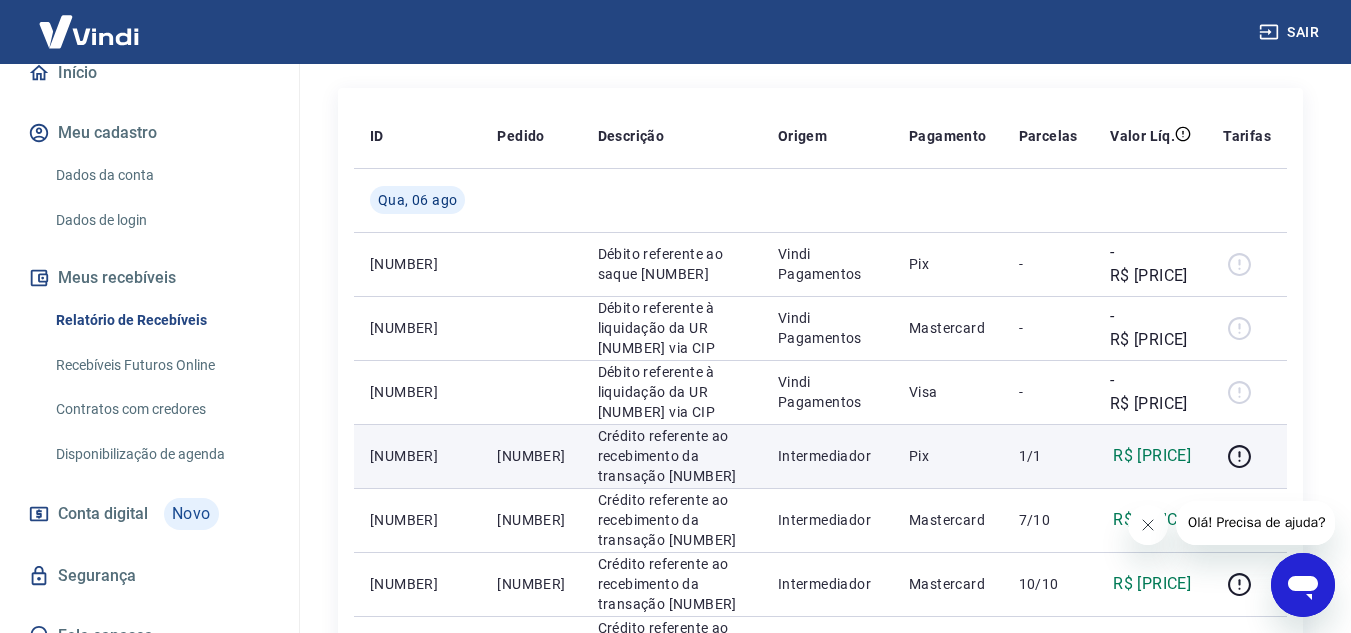 scroll, scrollTop: 300, scrollLeft: 0, axis: vertical 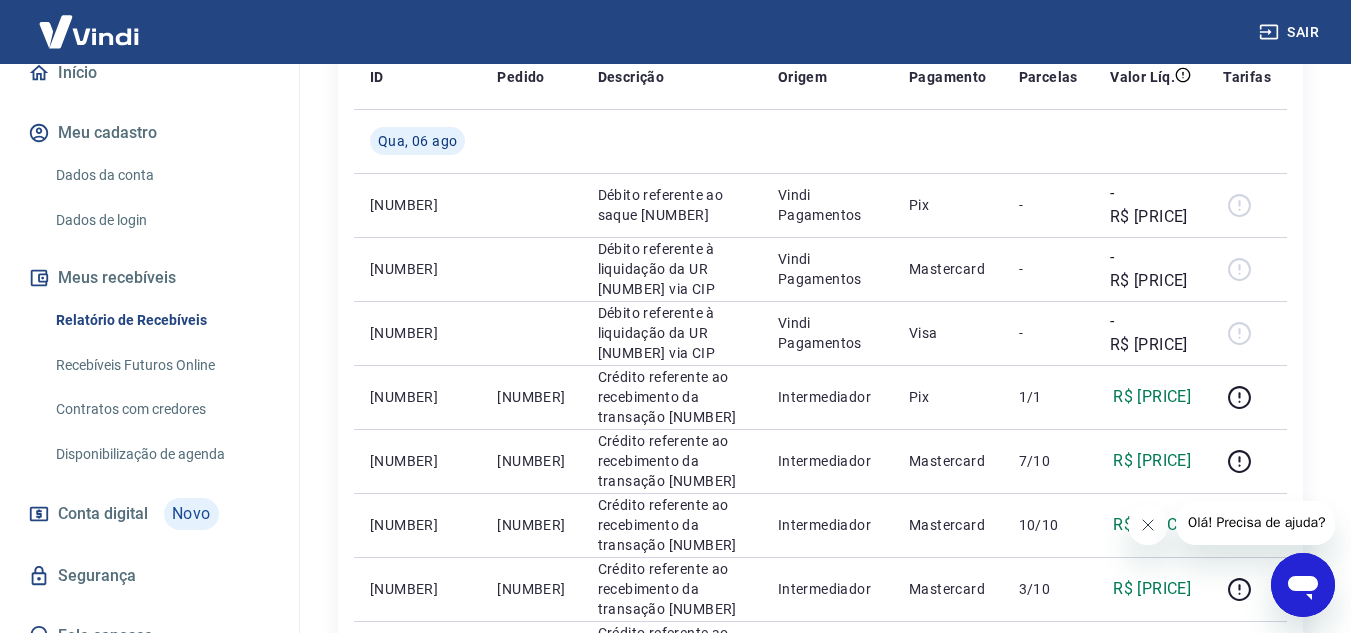 click at bounding box center (1147, 525) 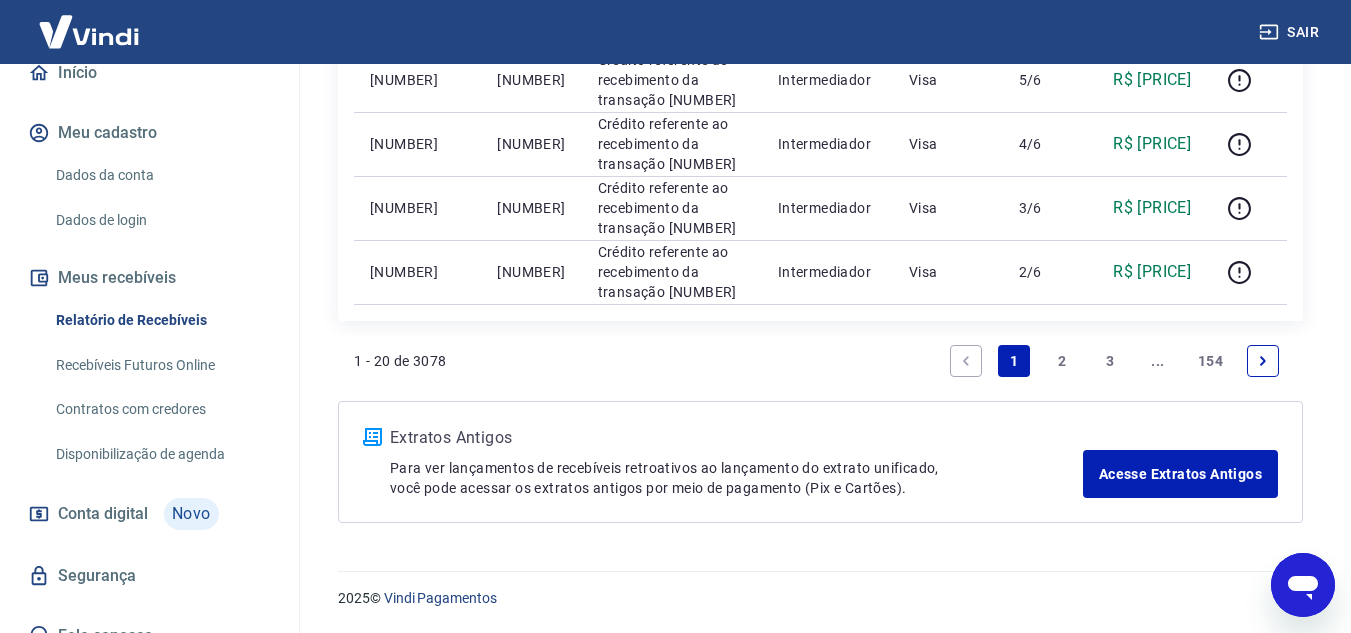 scroll, scrollTop: 2169, scrollLeft: 0, axis: vertical 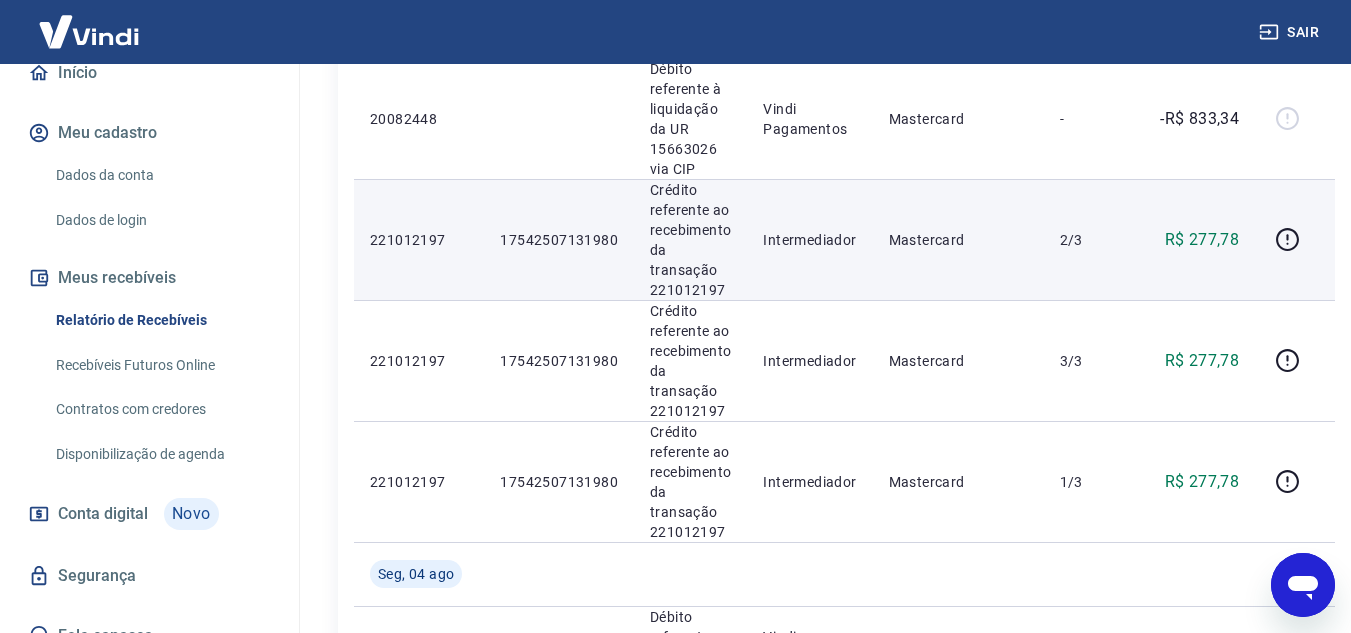 drag, startPoint x: 1181, startPoint y: 164, endPoint x: 593, endPoint y: 243, distance: 593.28326 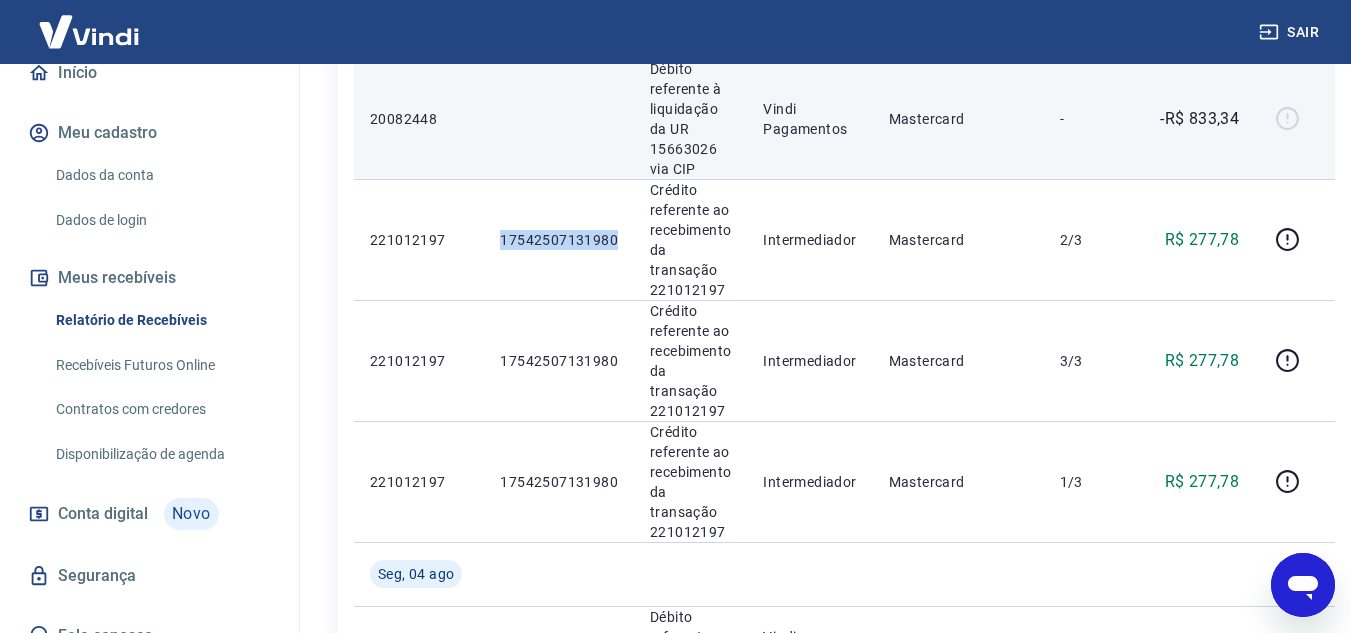 copy on "17542507131980" 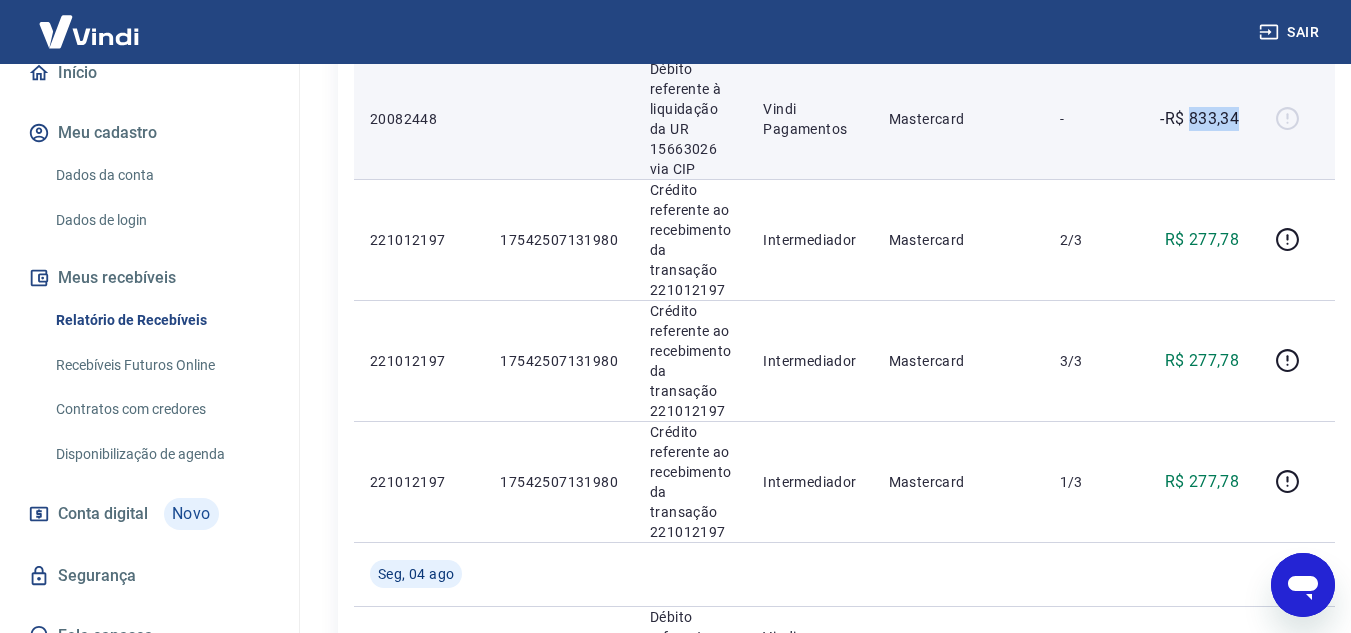 drag, startPoint x: 1185, startPoint y: 111, endPoint x: 1234, endPoint y: 114, distance: 49.09175 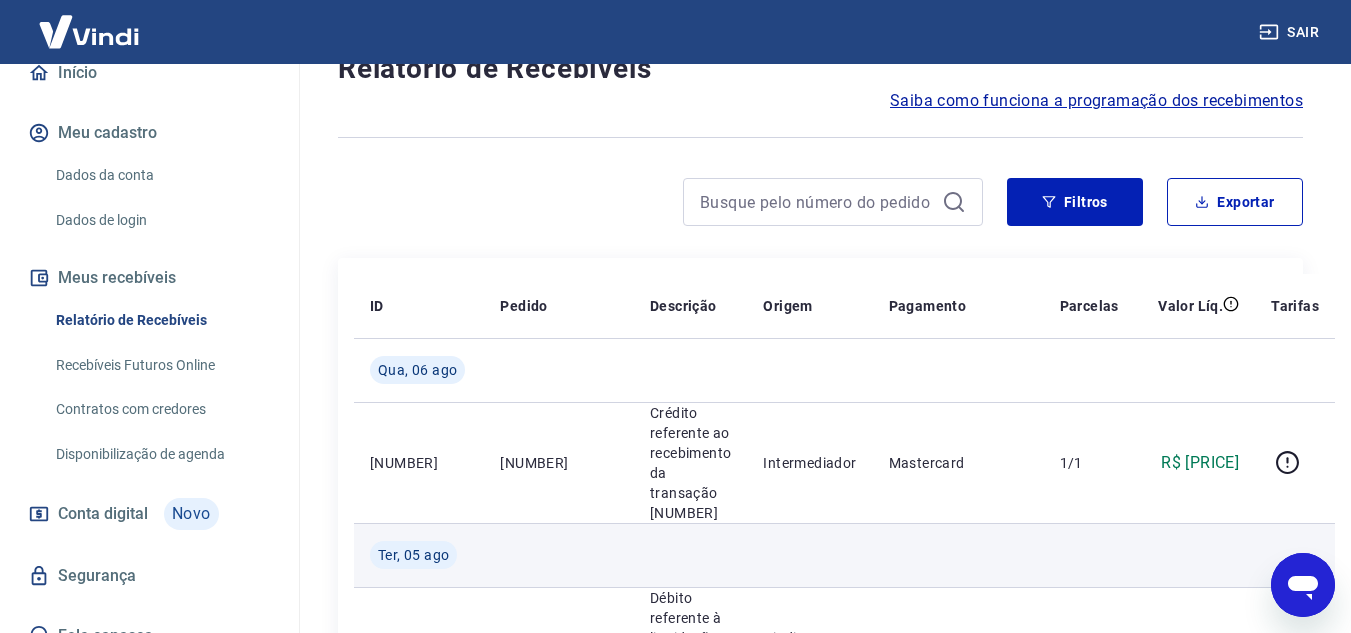 scroll, scrollTop: 0, scrollLeft: 0, axis: both 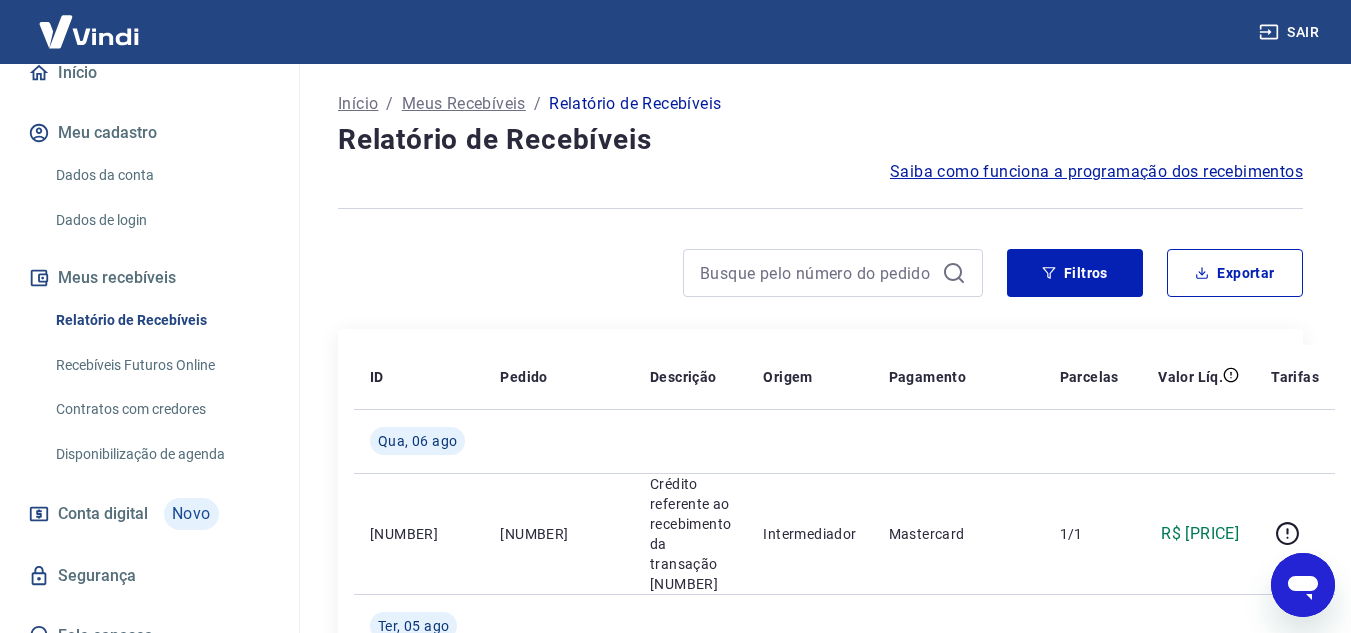click at bounding box center [820, 208] 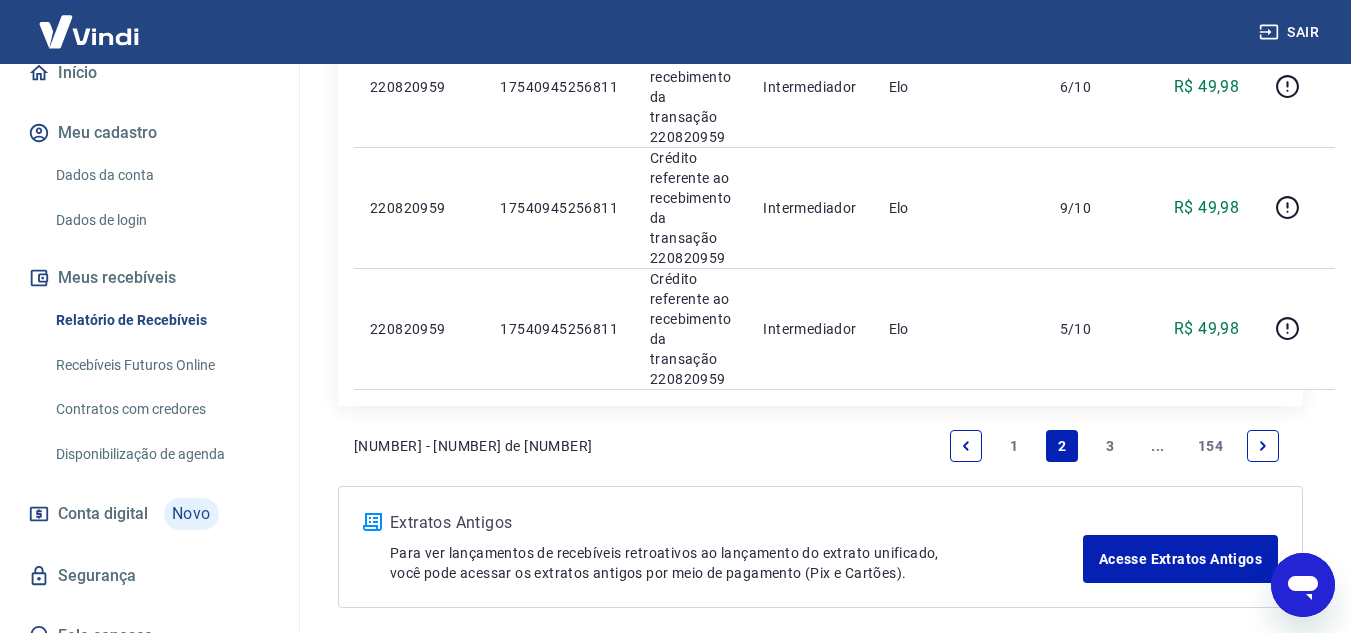 scroll, scrollTop: 2661, scrollLeft: 0, axis: vertical 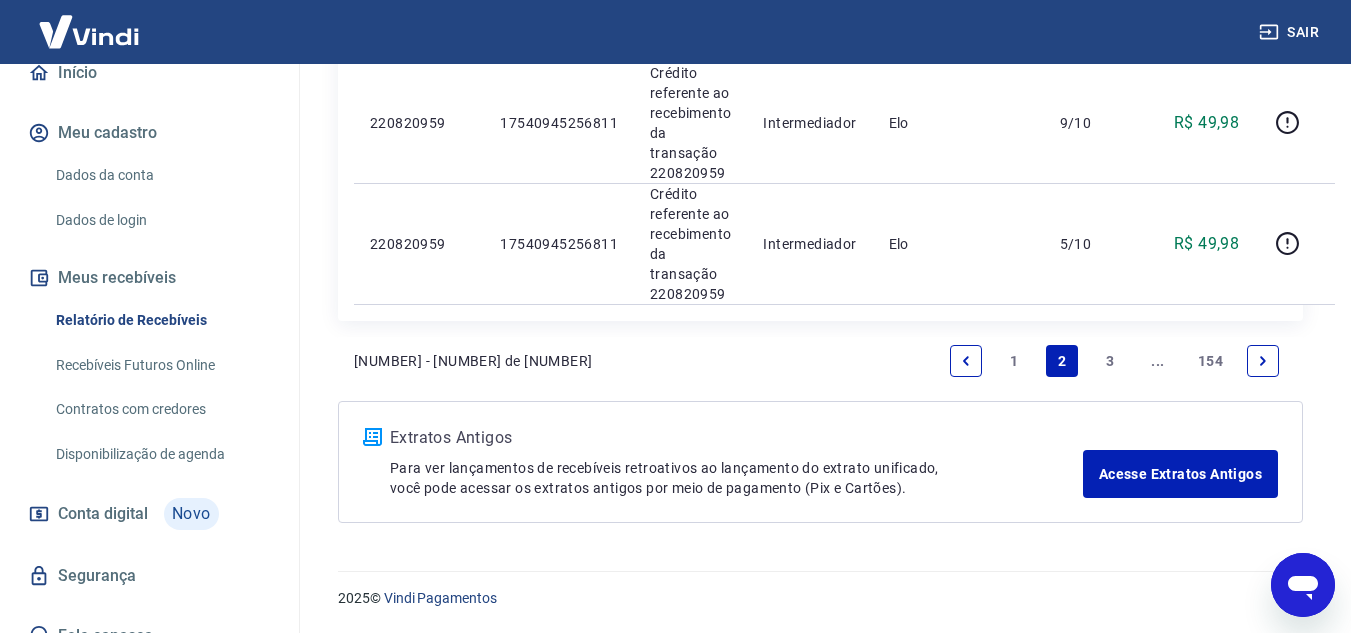 click on "1" at bounding box center [1014, 361] 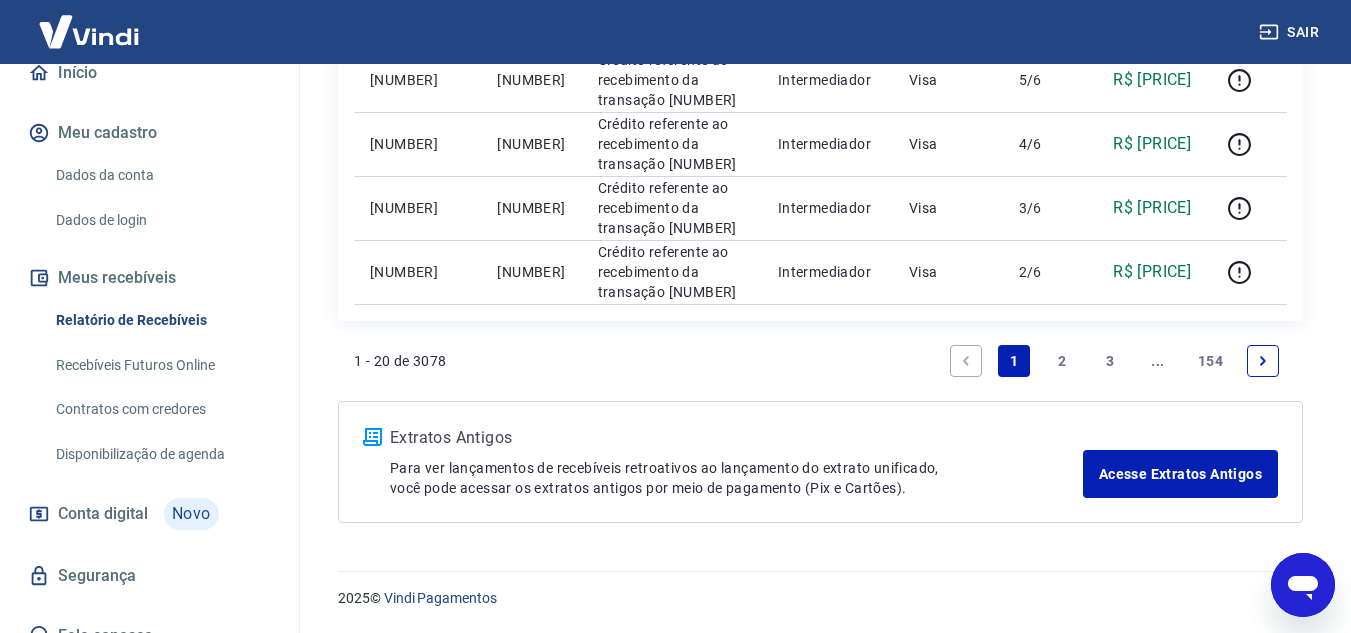 scroll, scrollTop: 2169, scrollLeft: 0, axis: vertical 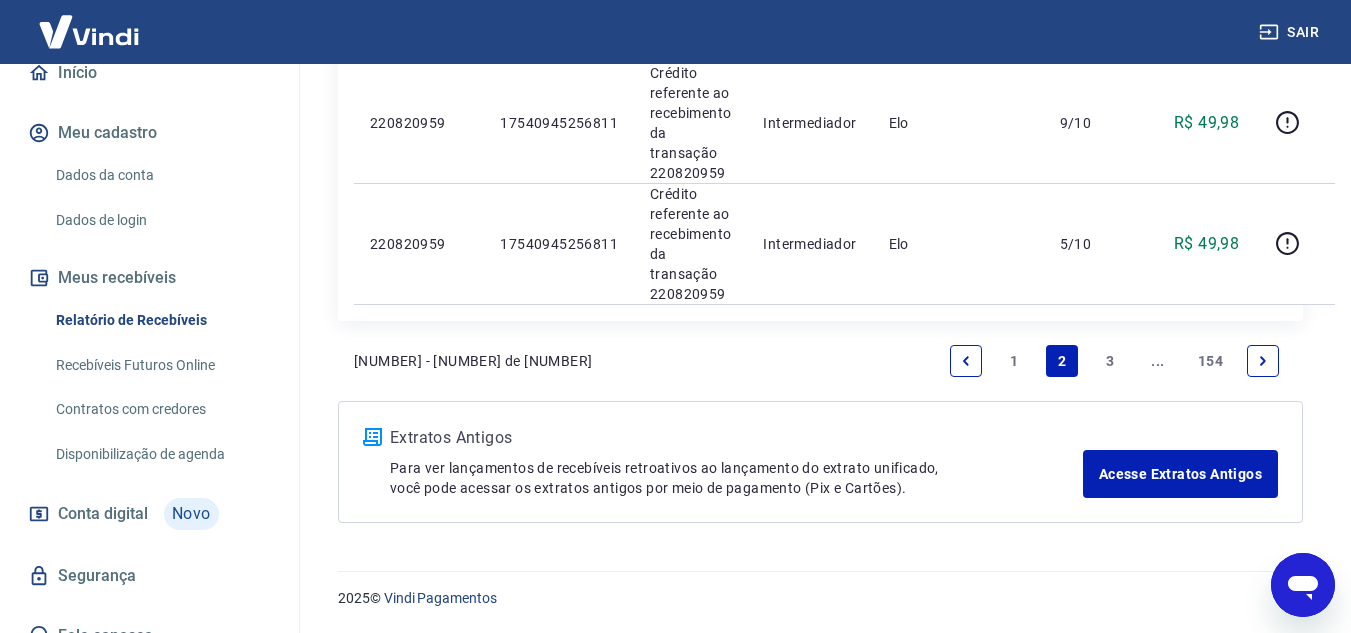 click on "1" at bounding box center [1014, 361] 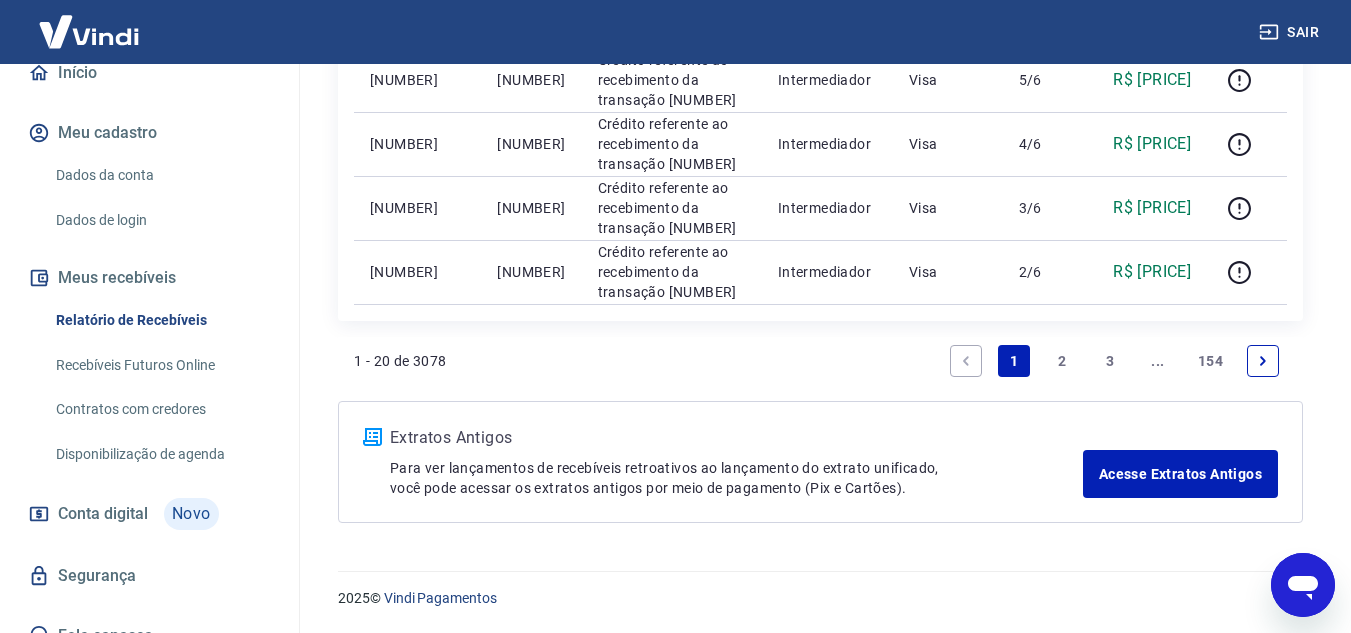 scroll, scrollTop: 2169, scrollLeft: 0, axis: vertical 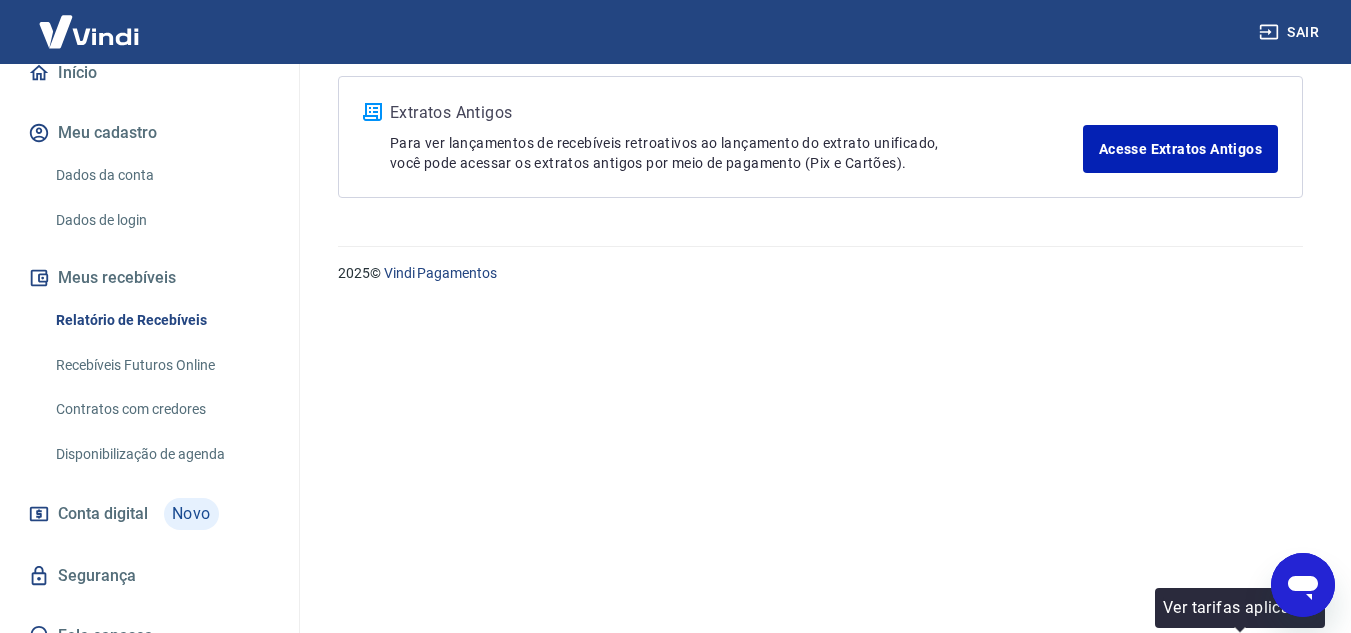 drag, startPoint x: 1214, startPoint y: 248, endPoint x: 1201, endPoint y: 250, distance: 13.152946 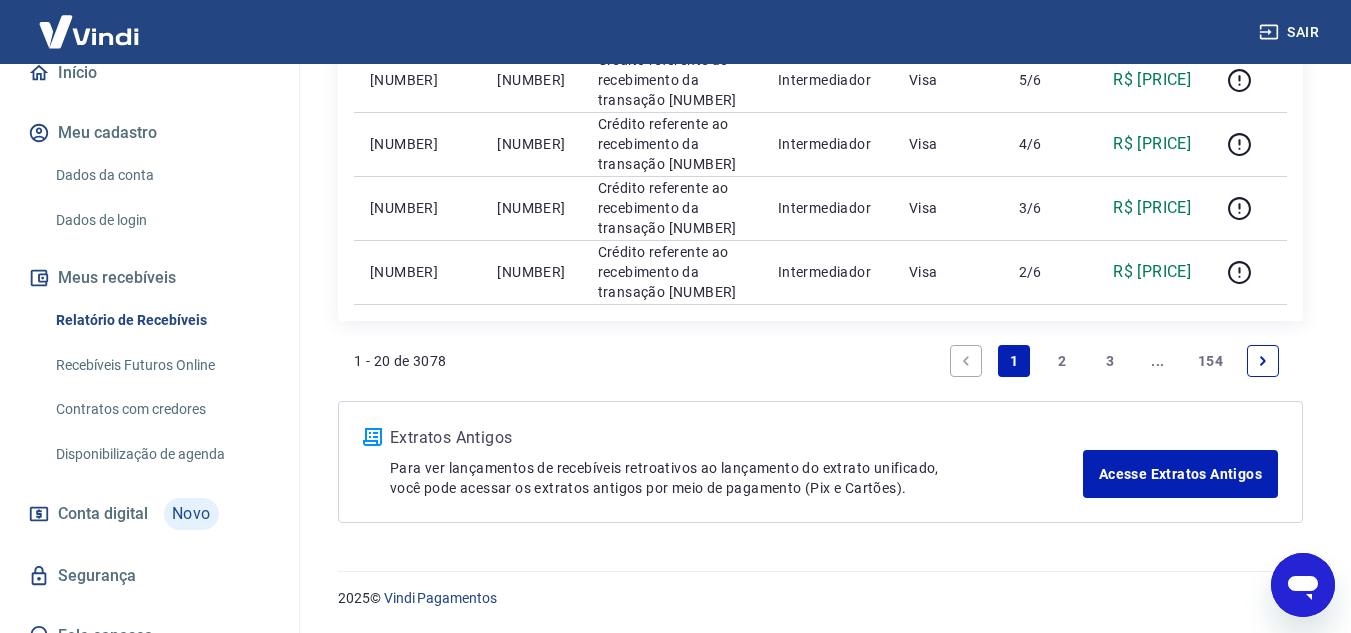 scroll, scrollTop: 1369, scrollLeft: 0, axis: vertical 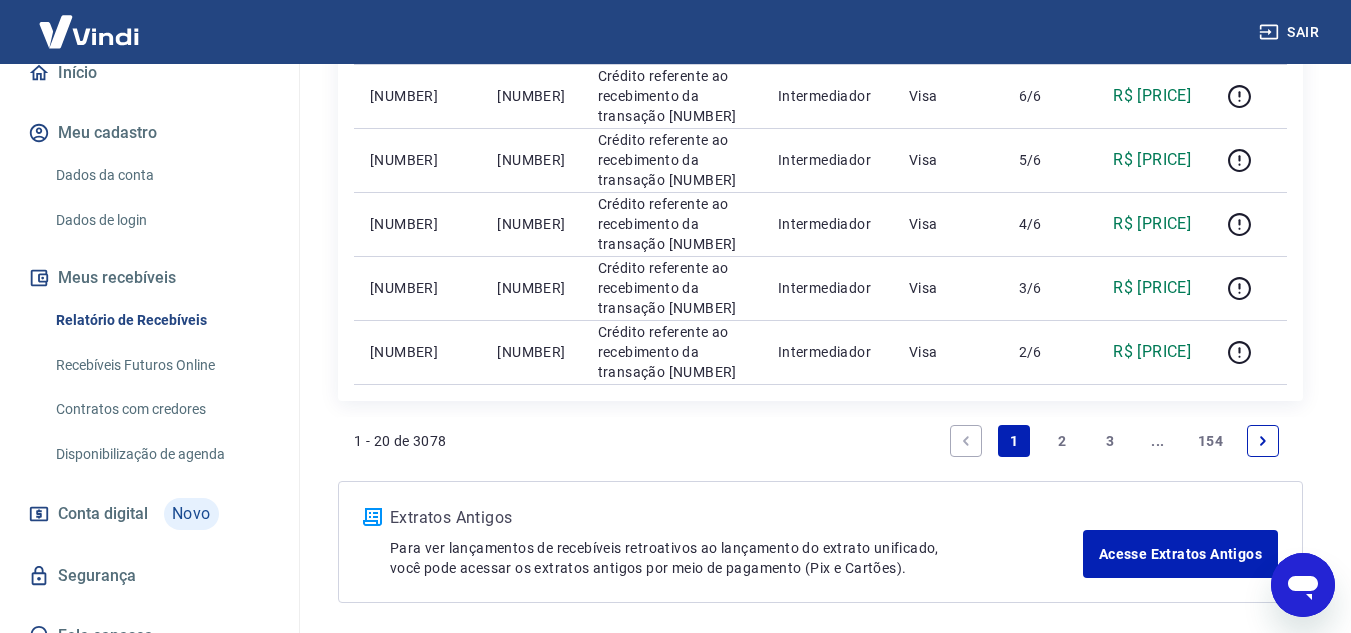 click on "Início / Meus Recebíveis / Relatório de Recebíveis Relatório de Recebíveis Saiba como funciona a programação dos recebimentos Saiba como funciona a programação dos recebimentos Filtros Exportar ID Pedido Descrição Origem Pagamento Parcelas Valor Líq. Tarifas Qua, 06 ago [NUMBER] Débito referente ao saque [NUMBER] [BRAND] Pagamentos Pix - -R$ [PRICE] [NUMBER] Débito referente à liquidação da UR [NUMBER] via CIP [BRAND] Pagamentos Mastercard - -R$ [PRICE] [NUMBER] Débito referente à liquidação da UR [NUMBER] via CIP [BRAND] Pagamentos Visa - -R$ [PRICE] [NUMBER] Crédito referente ao recebimento da transação [NUMBER] Intermediador Pix 1/1 R$ [PRICE] [NUMBER] Crédito referente ao recebimento da transação [NUMBER] Intermediador Mastercard 7/10 R$ [PRICE] [NUMBER] Crédito referente ao recebimento da transação [NUMBER] Intermediador Mastercard 10/10 R$ [PRICE] [NUMBER] Intermediador Mastercard 3/10 R$ [PRICE] 1/6" at bounding box center (820, -339) 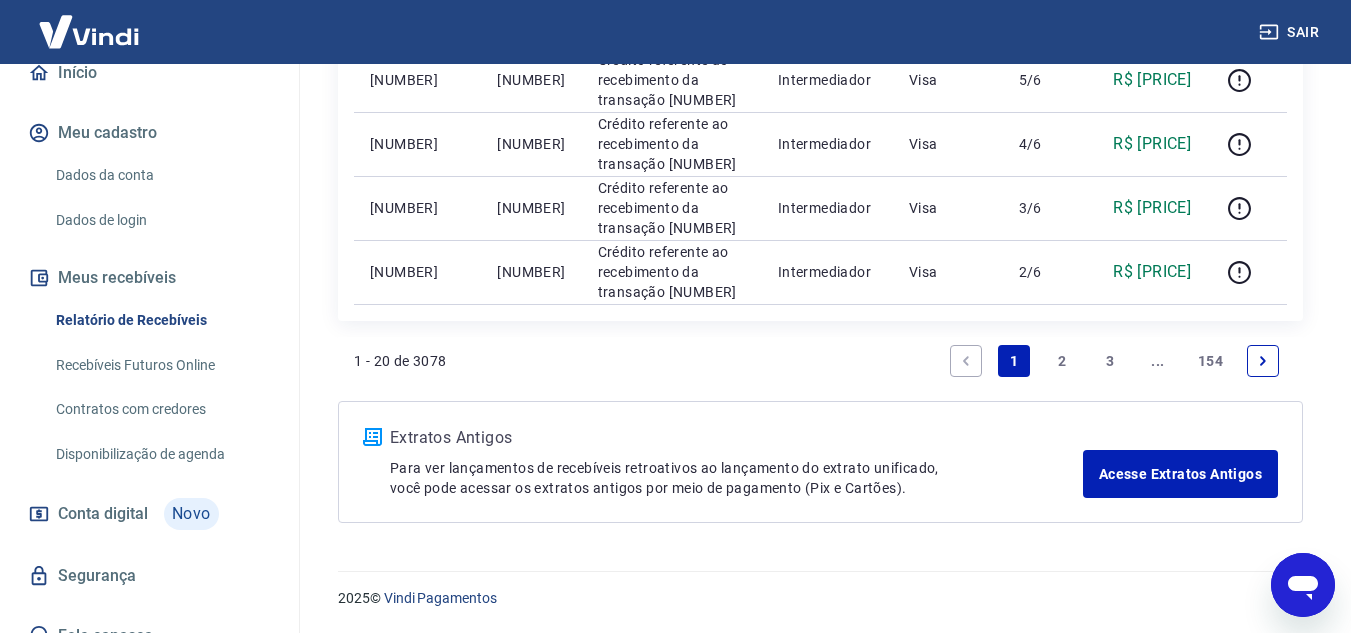 scroll, scrollTop: 2169, scrollLeft: 0, axis: vertical 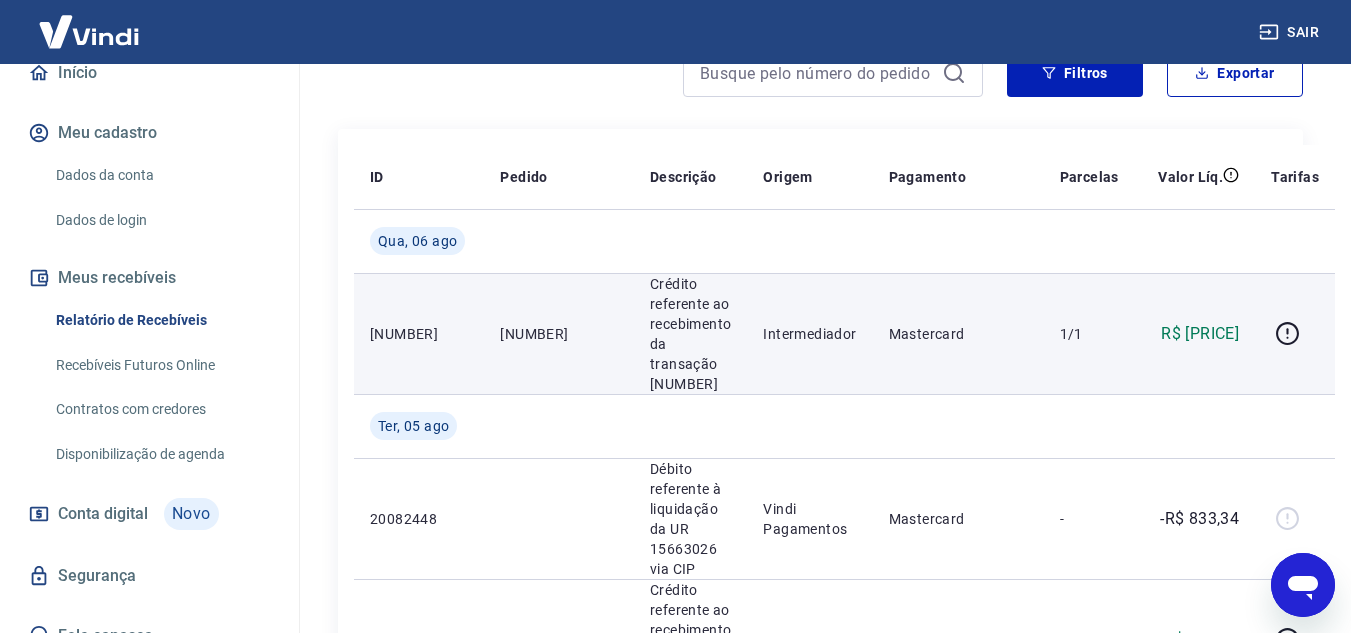 drag, startPoint x: 579, startPoint y: 330, endPoint x: 618, endPoint y: 331, distance: 39.012817 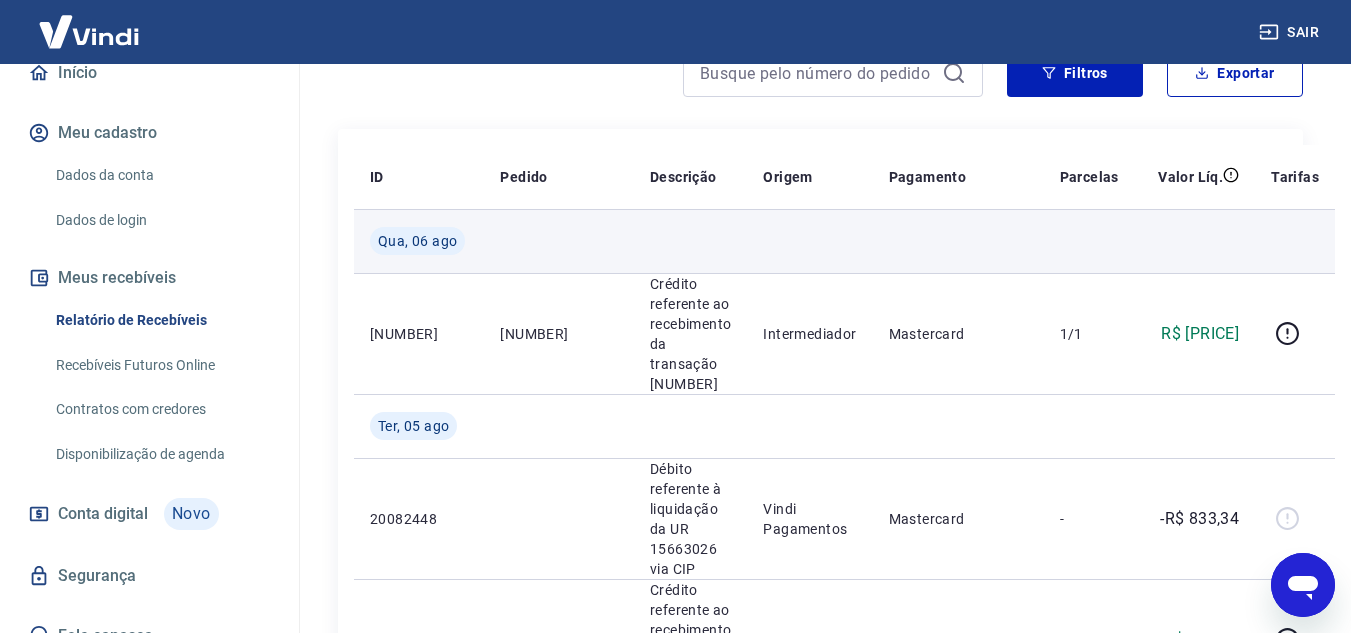 copy on "[PRICE]" 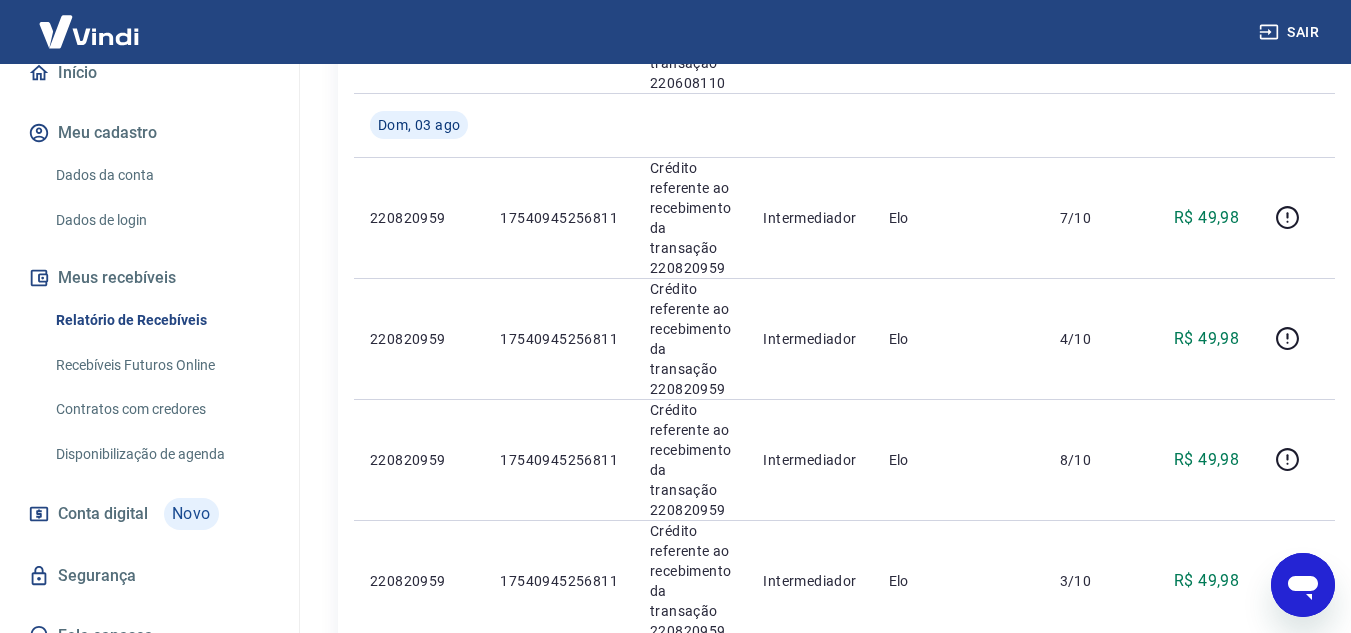 scroll, scrollTop: 2402, scrollLeft: 0, axis: vertical 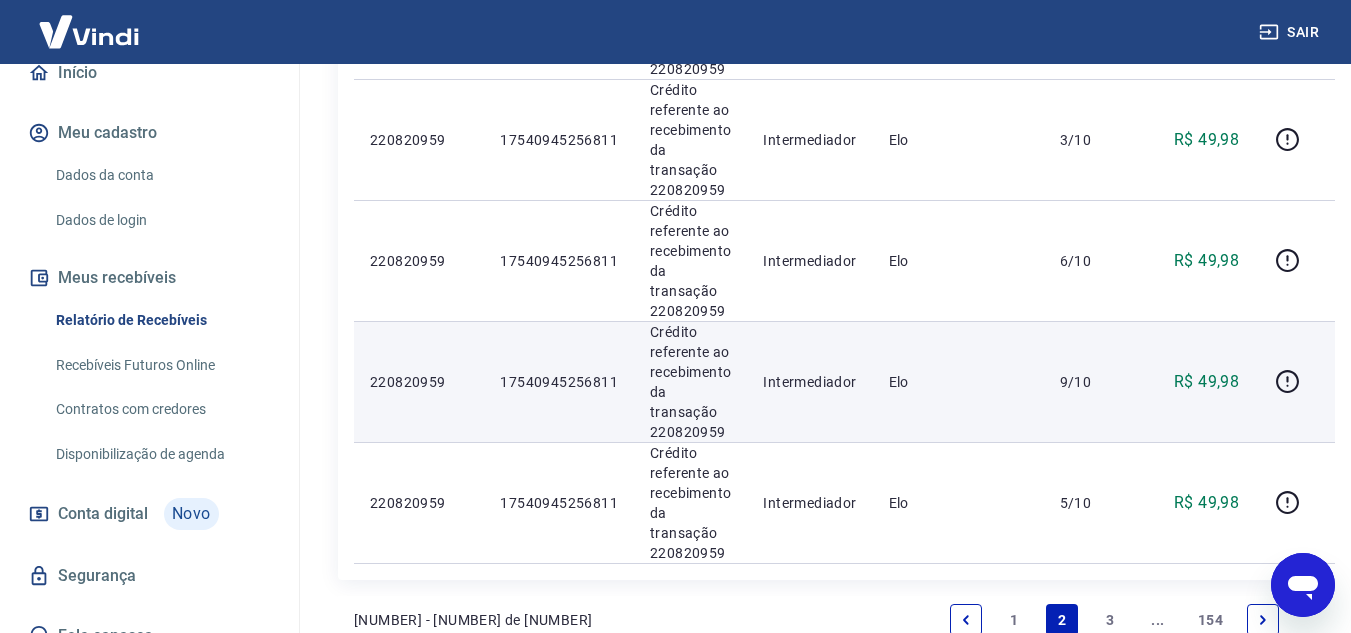 click on "Elo" at bounding box center (958, 381) 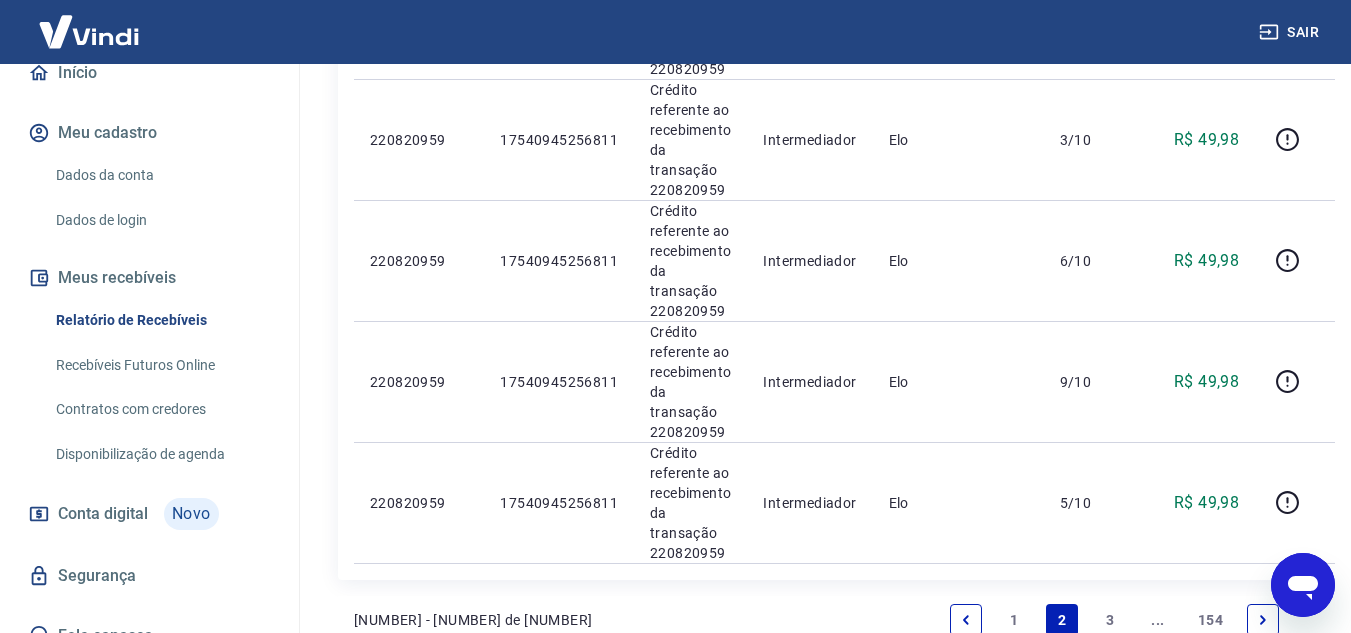 scroll, scrollTop: 2661, scrollLeft: 0, axis: vertical 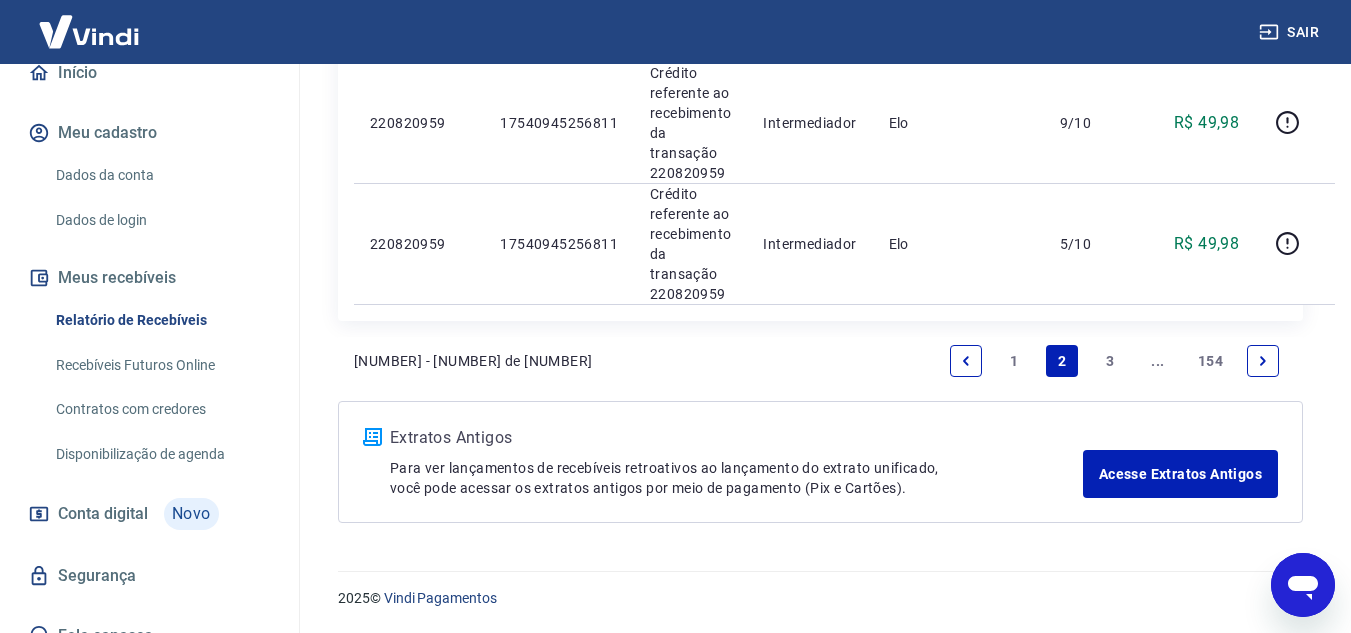 click on "1" at bounding box center (1014, 361) 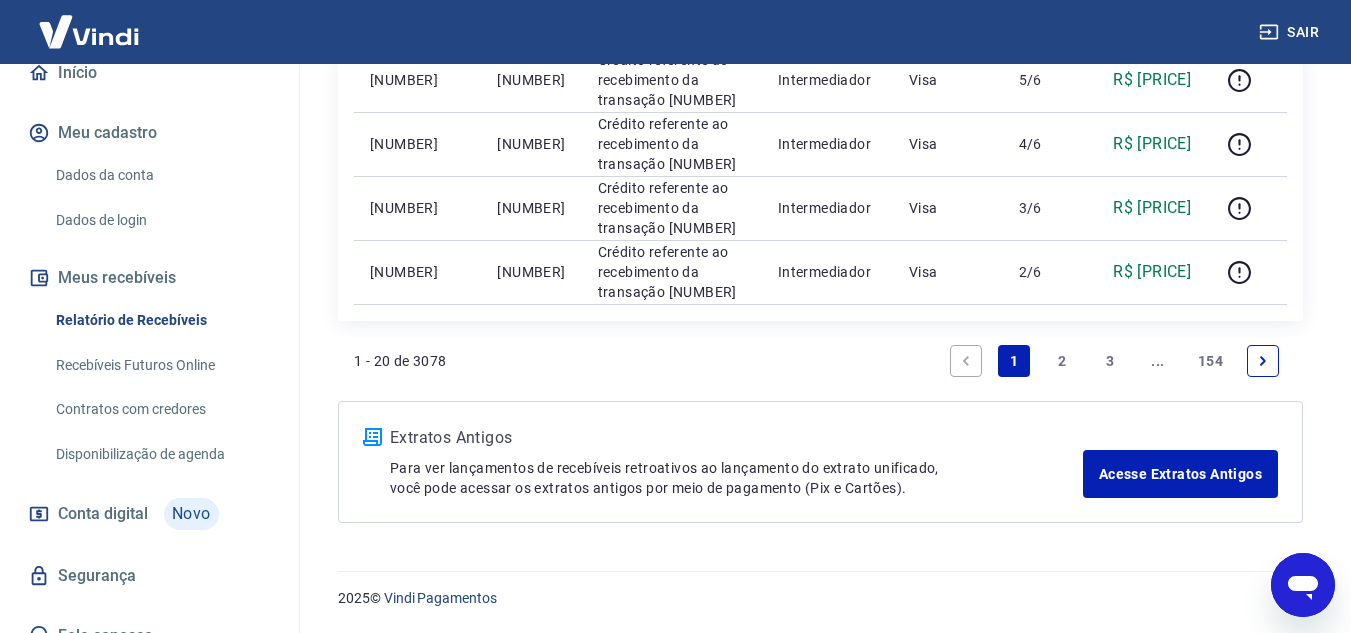 scroll, scrollTop: 1669, scrollLeft: 0, axis: vertical 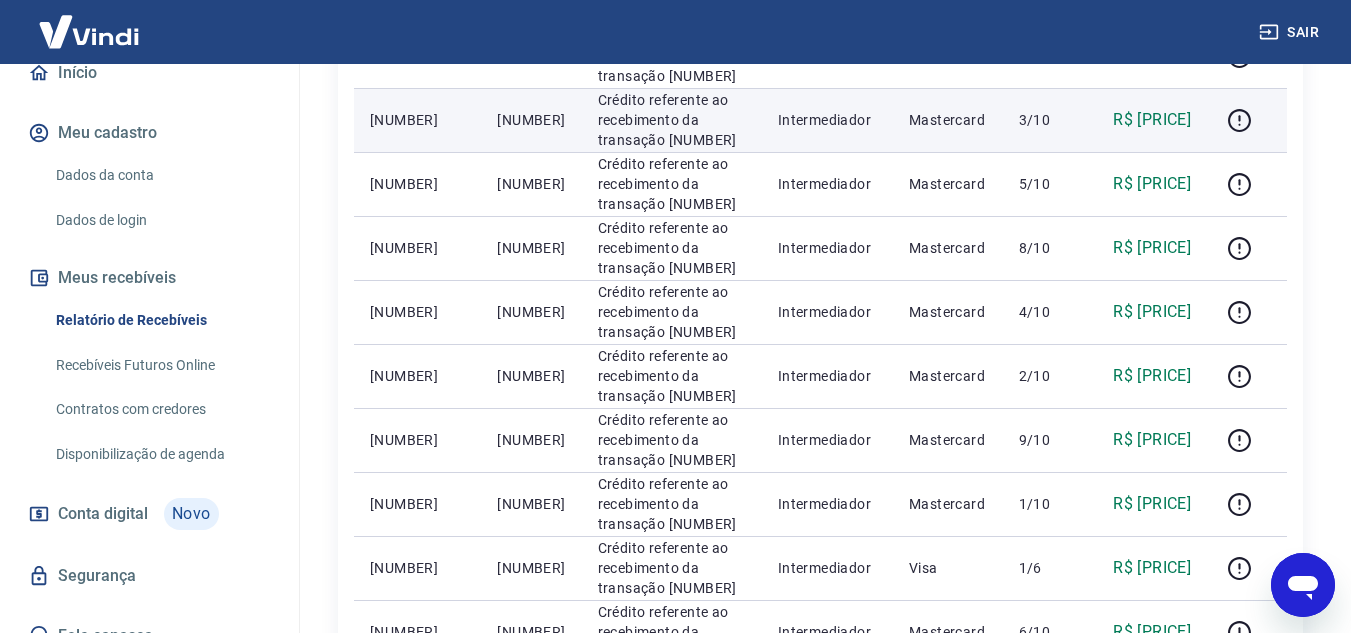 click on "R$ [PRICE]" at bounding box center (1150, 120) 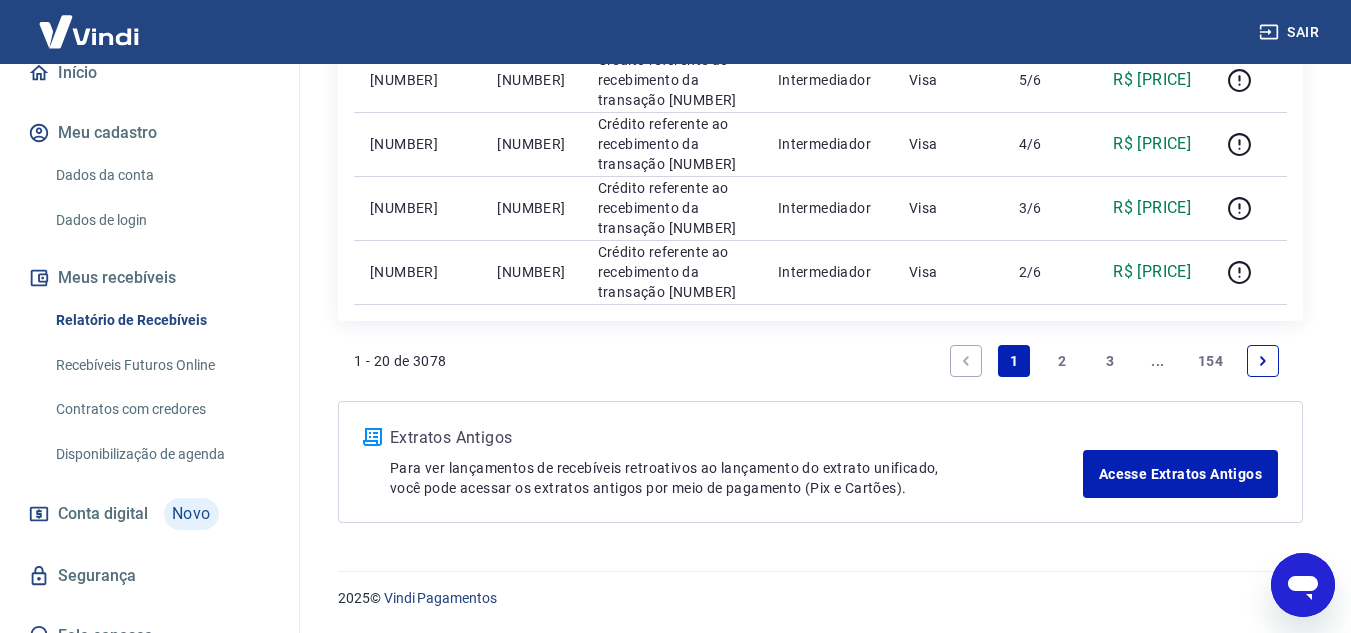 scroll, scrollTop: 1969, scrollLeft: 0, axis: vertical 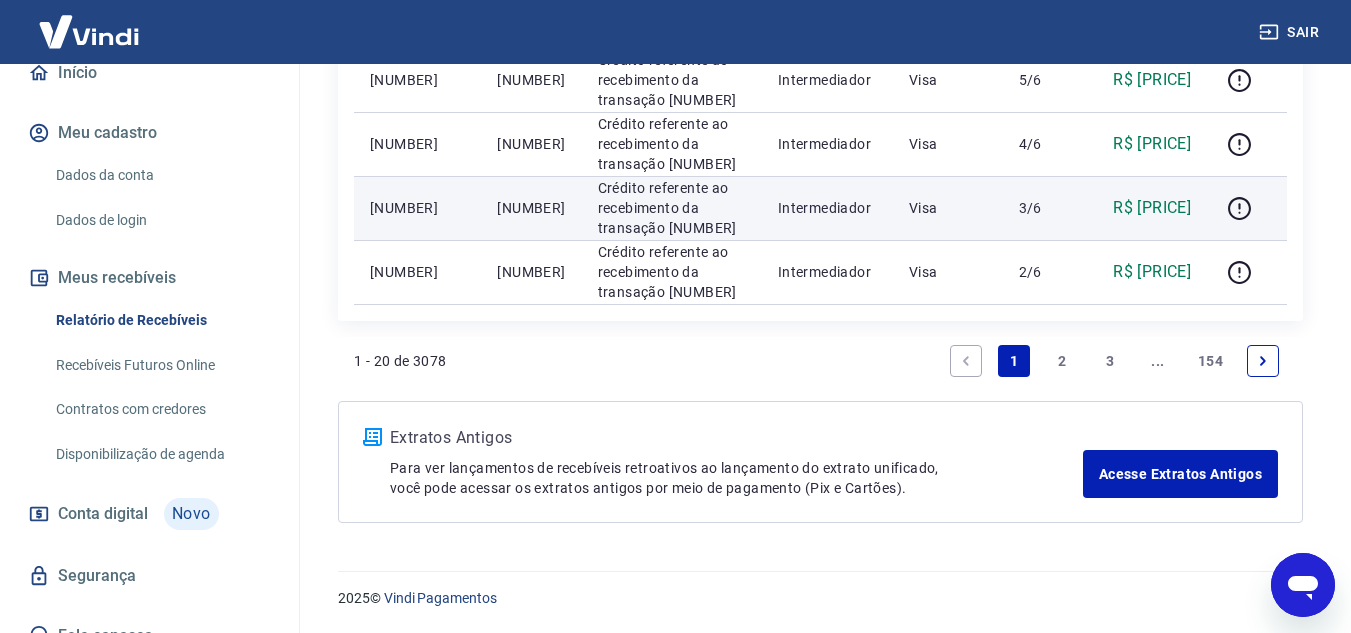 click on "R$ [PRICE]" at bounding box center (1150, 208) 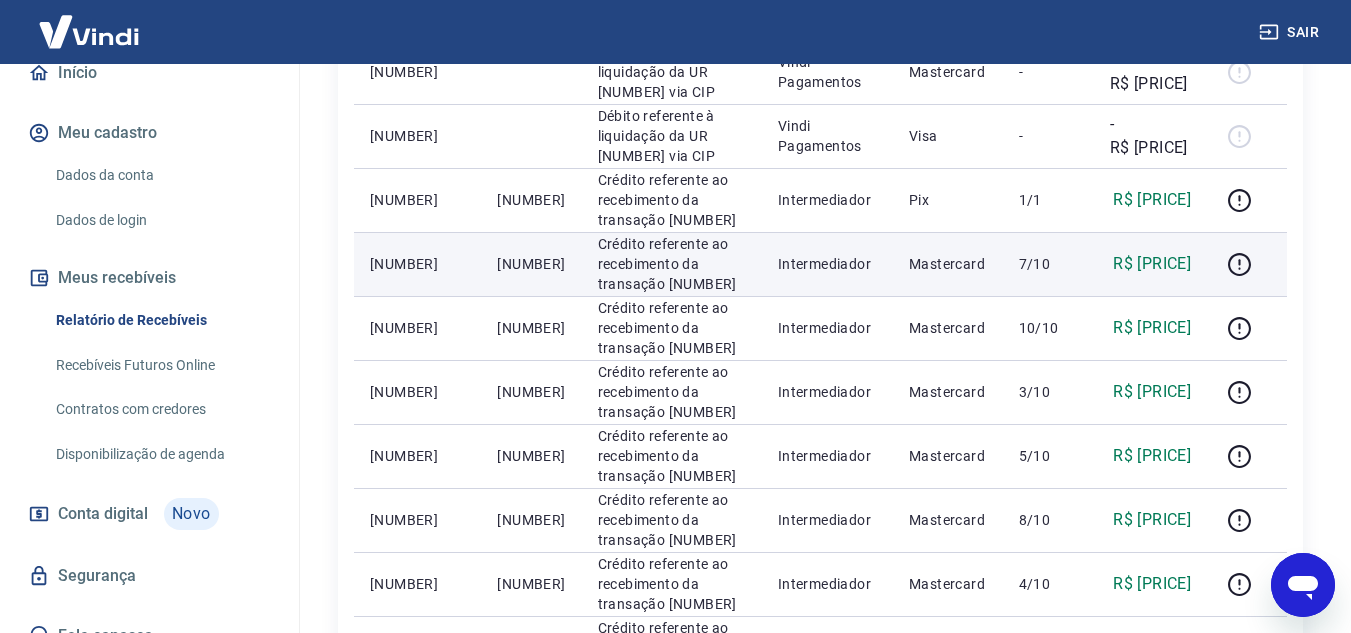 scroll, scrollTop: 369, scrollLeft: 0, axis: vertical 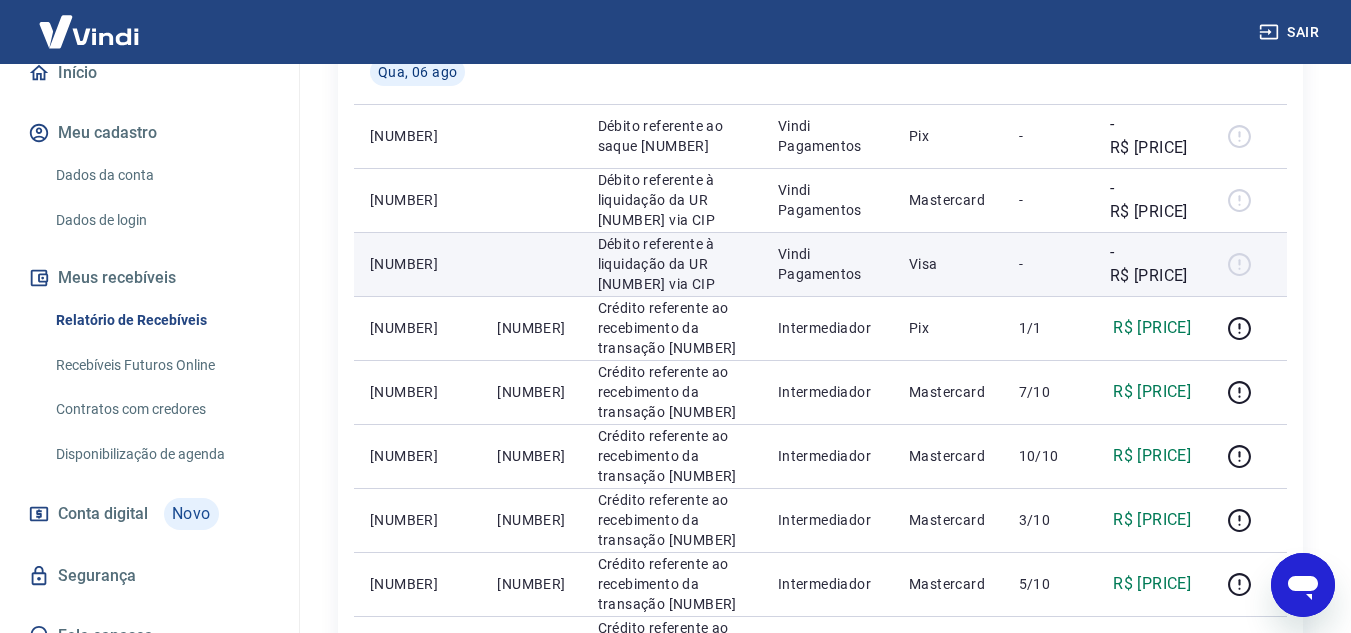 drag, startPoint x: 1198, startPoint y: 334, endPoint x: 1125, endPoint y: 344, distance: 73.68175 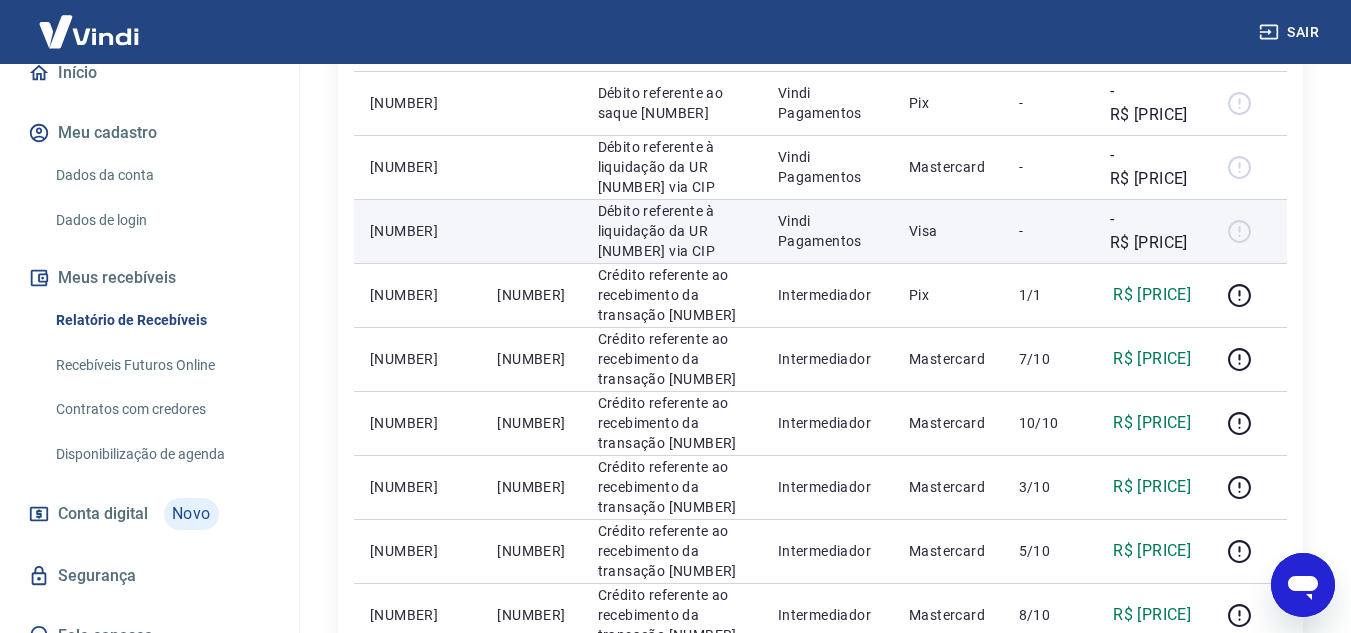 scroll, scrollTop: 369, scrollLeft: 0, axis: vertical 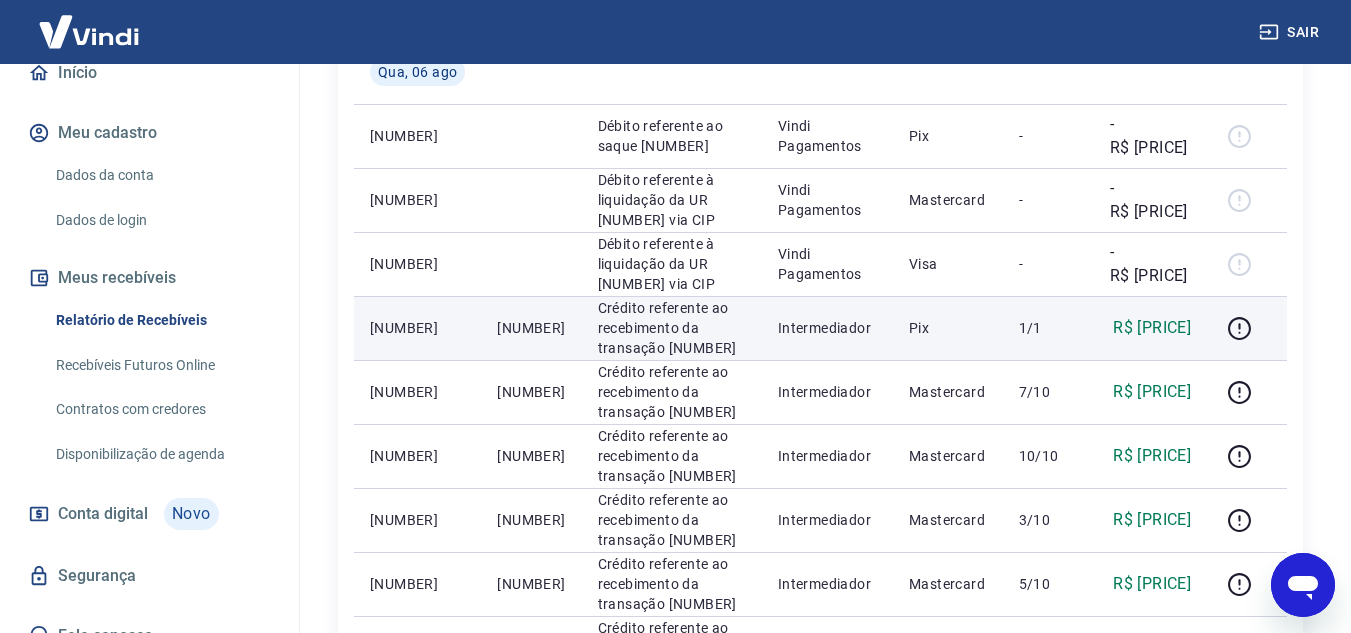 drag, startPoint x: 612, startPoint y: 436, endPoint x: 493, endPoint y: 430, distance: 119.15116 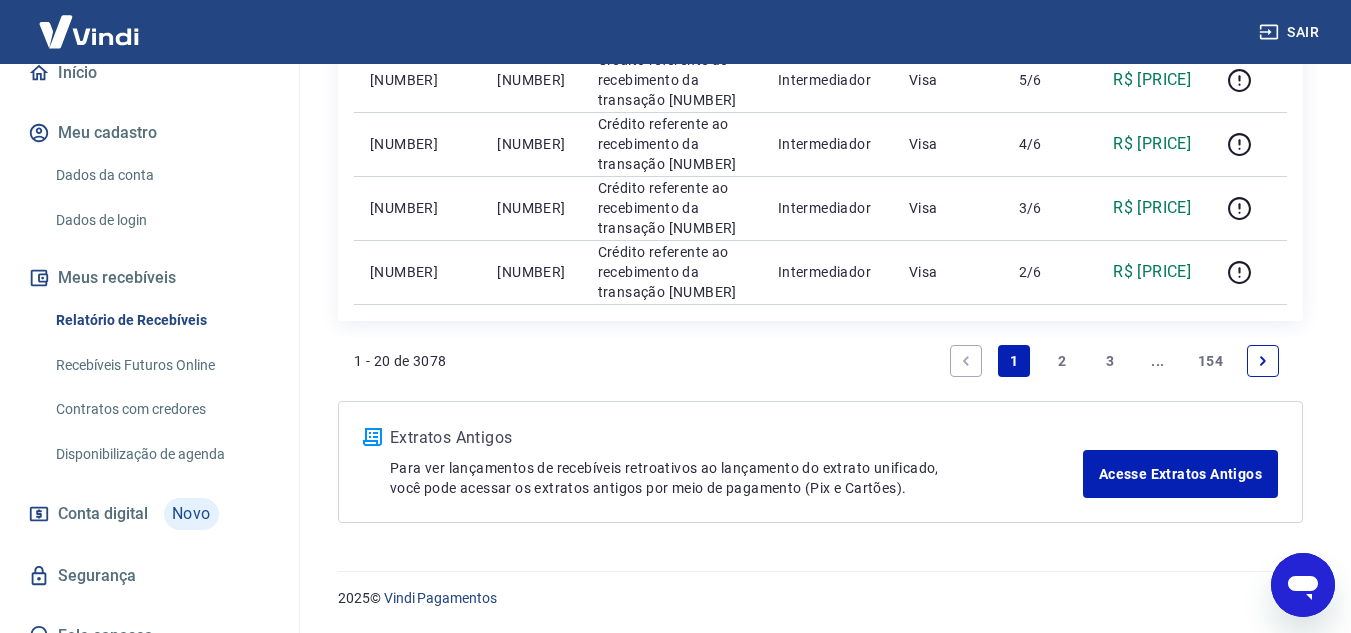 scroll, scrollTop: 2169, scrollLeft: 0, axis: vertical 